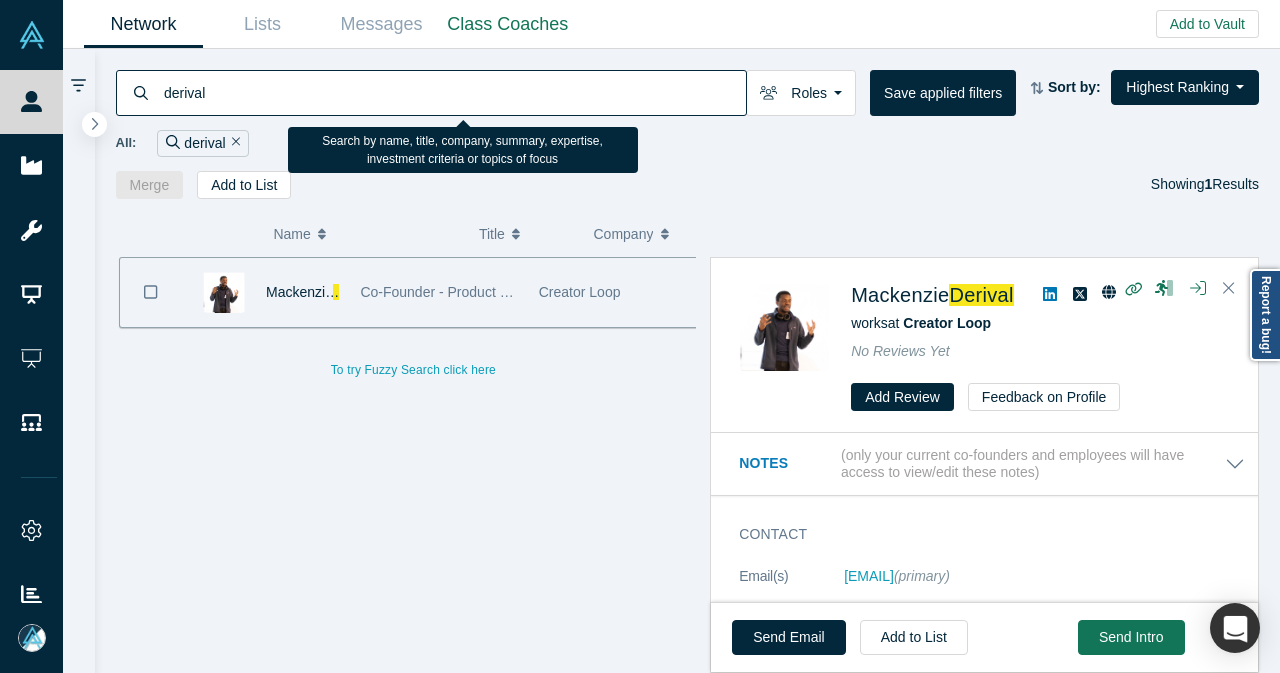 scroll, scrollTop: 0, scrollLeft: 0, axis: both 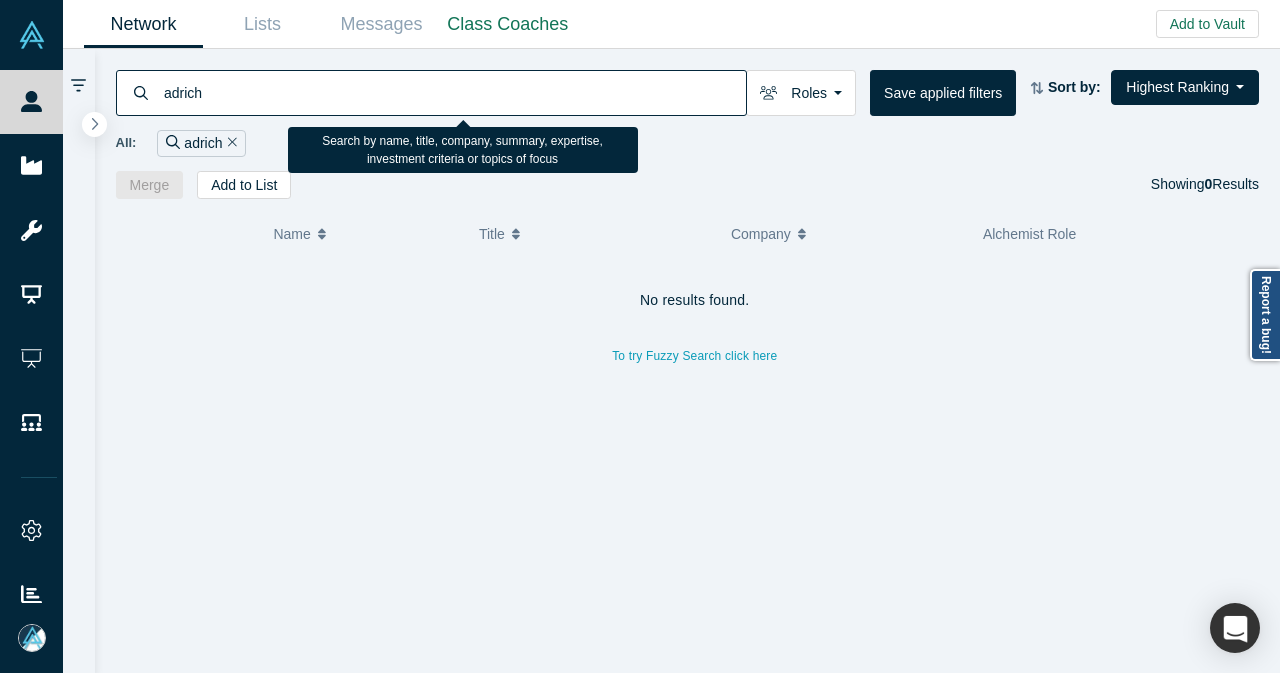 drag, startPoint x: 333, startPoint y: 87, endPoint x: 138, endPoint y: 95, distance: 195.16403 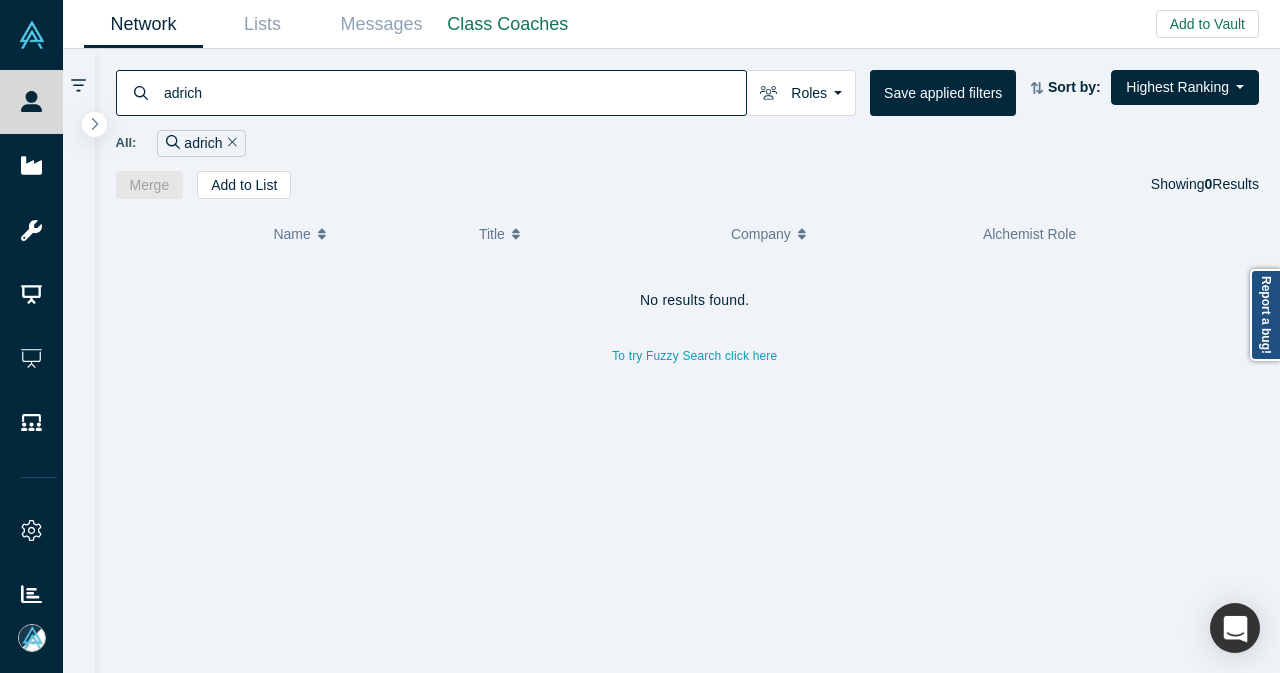paste on "[FIRST] [LAST]" 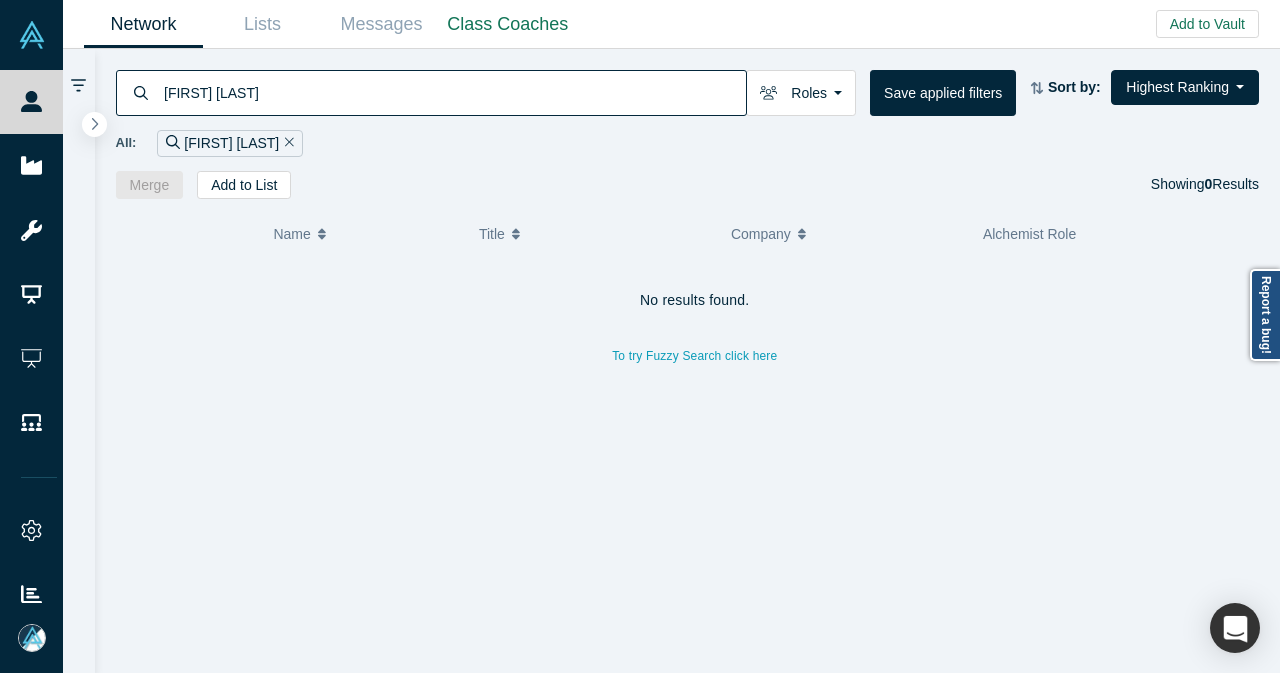 type on "[FIRST] [LAST]" 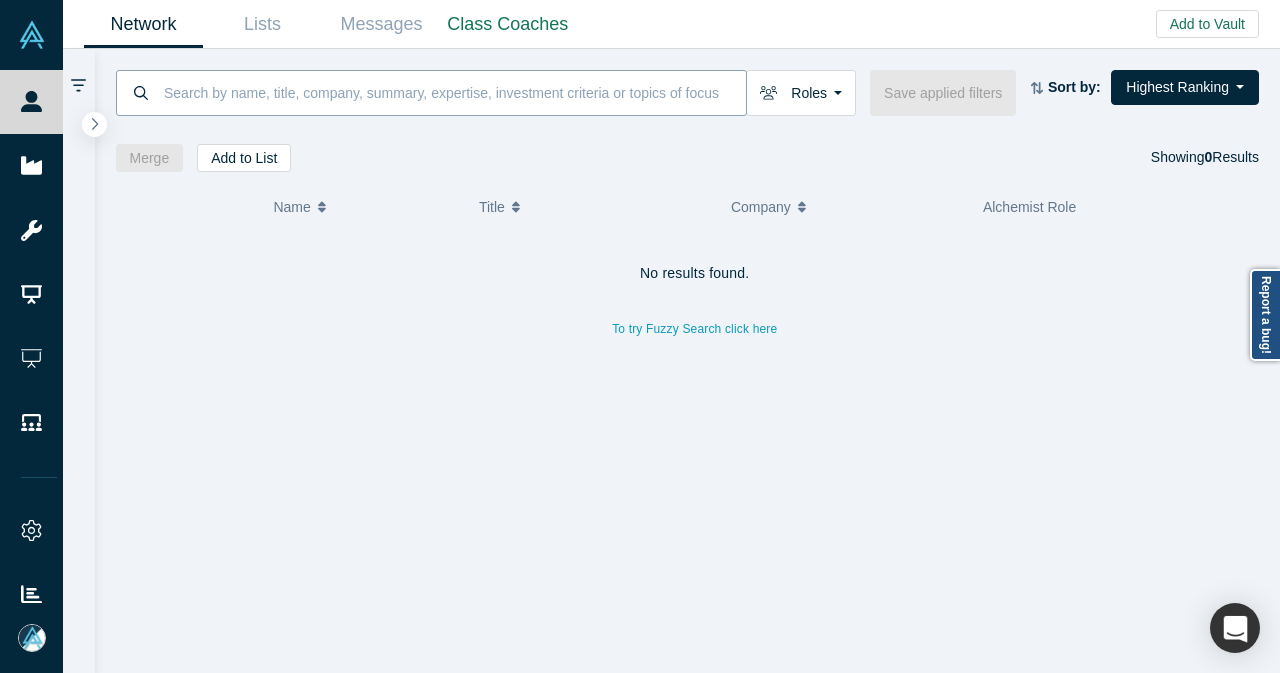click at bounding box center (454, 92) 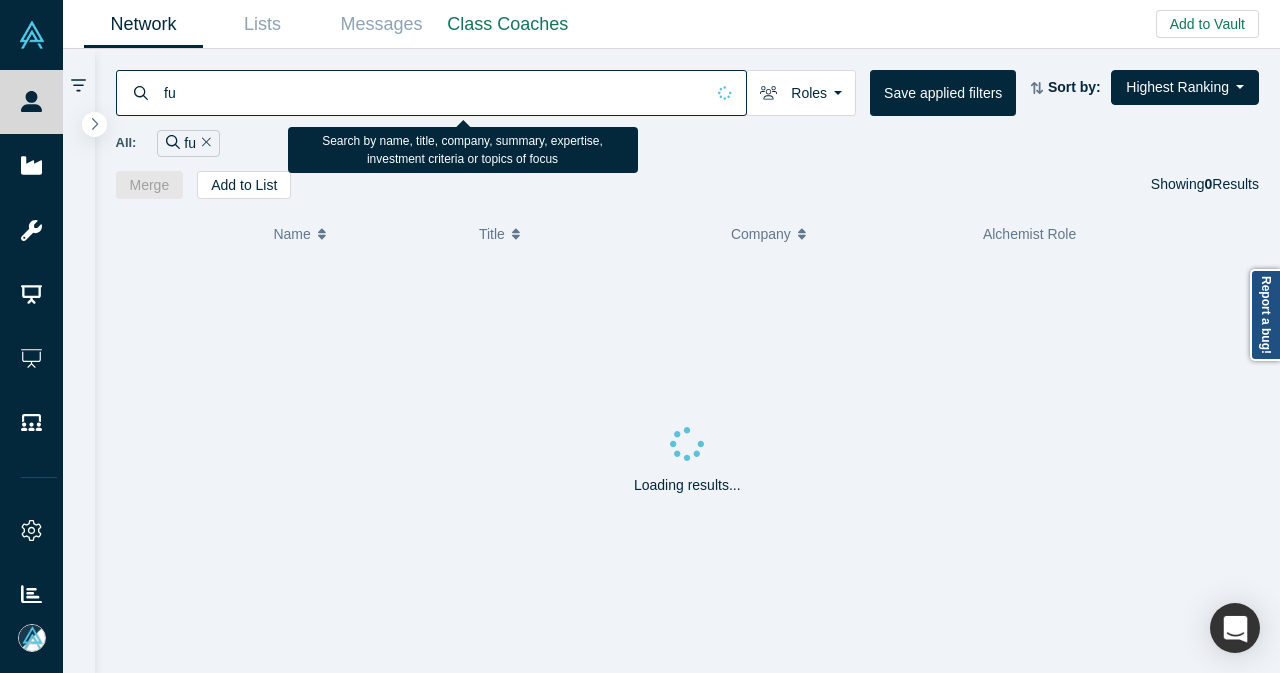 type on "f" 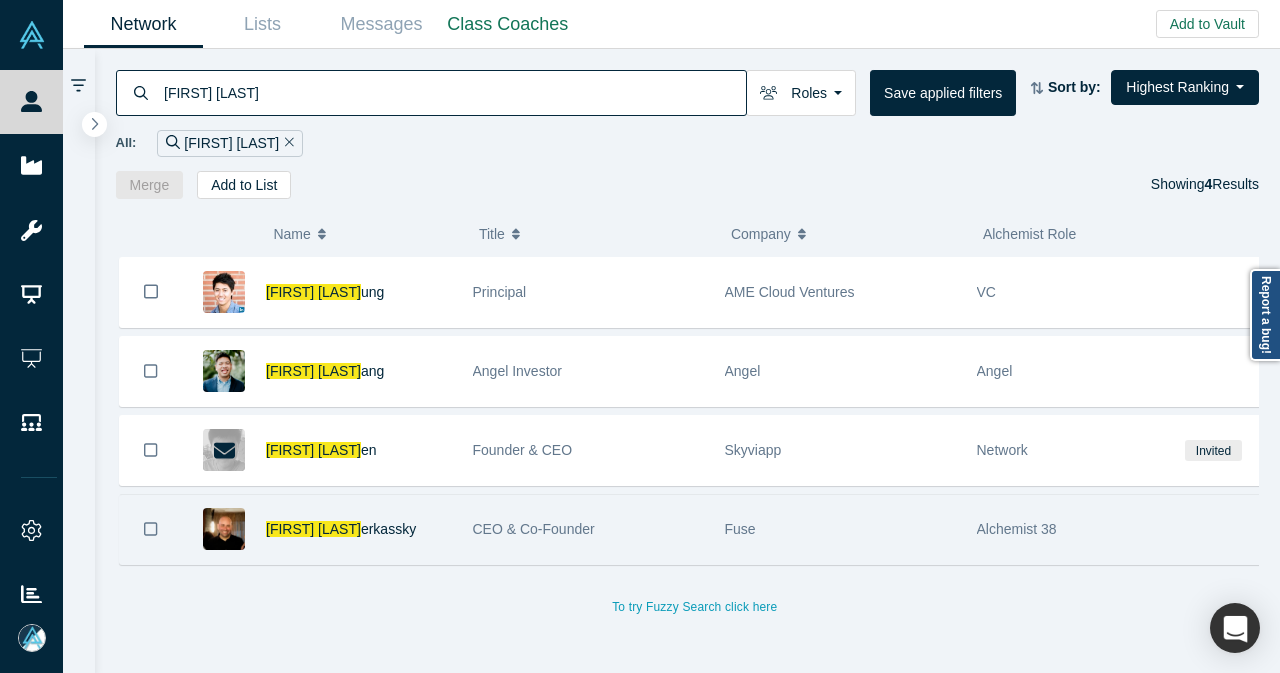 type on "[FIRST] [LAST]" 